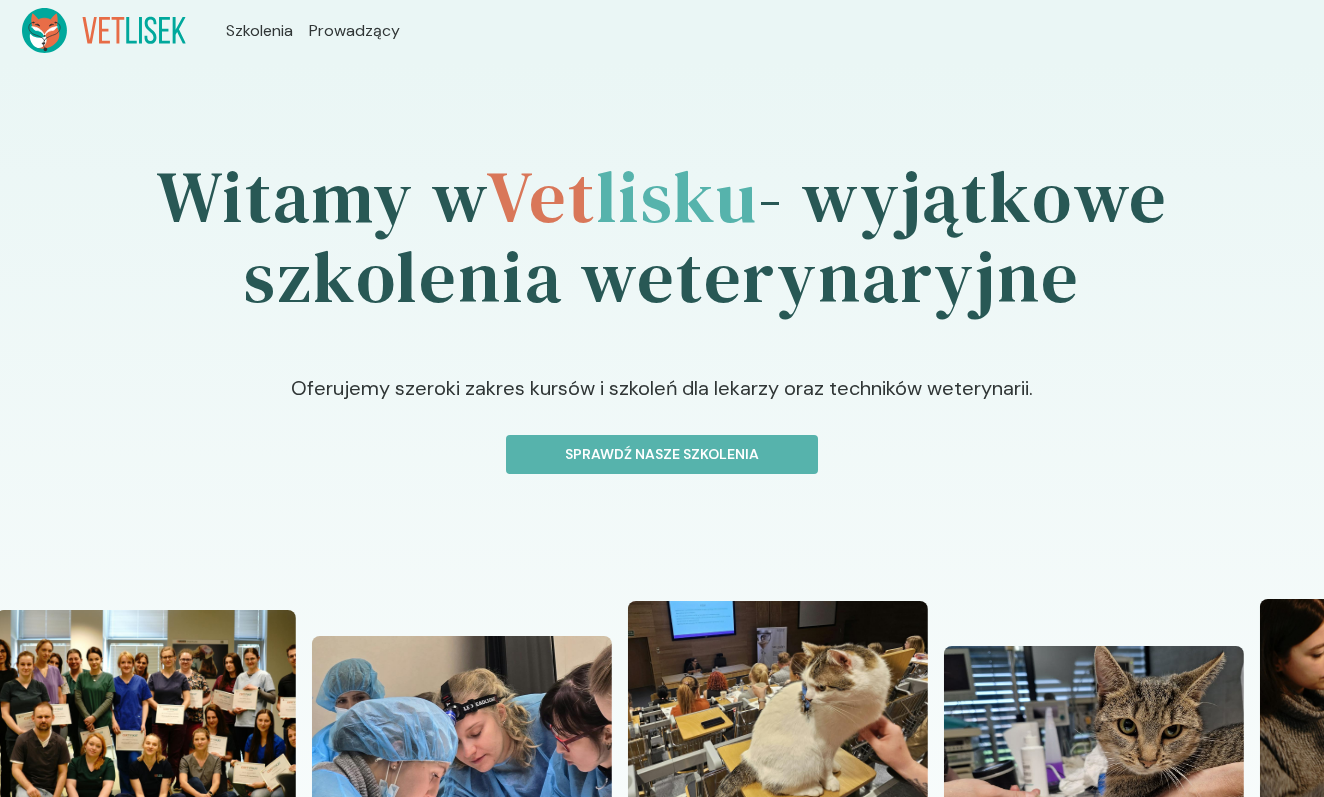 scroll, scrollTop: 0, scrollLeft: 0, axis: both 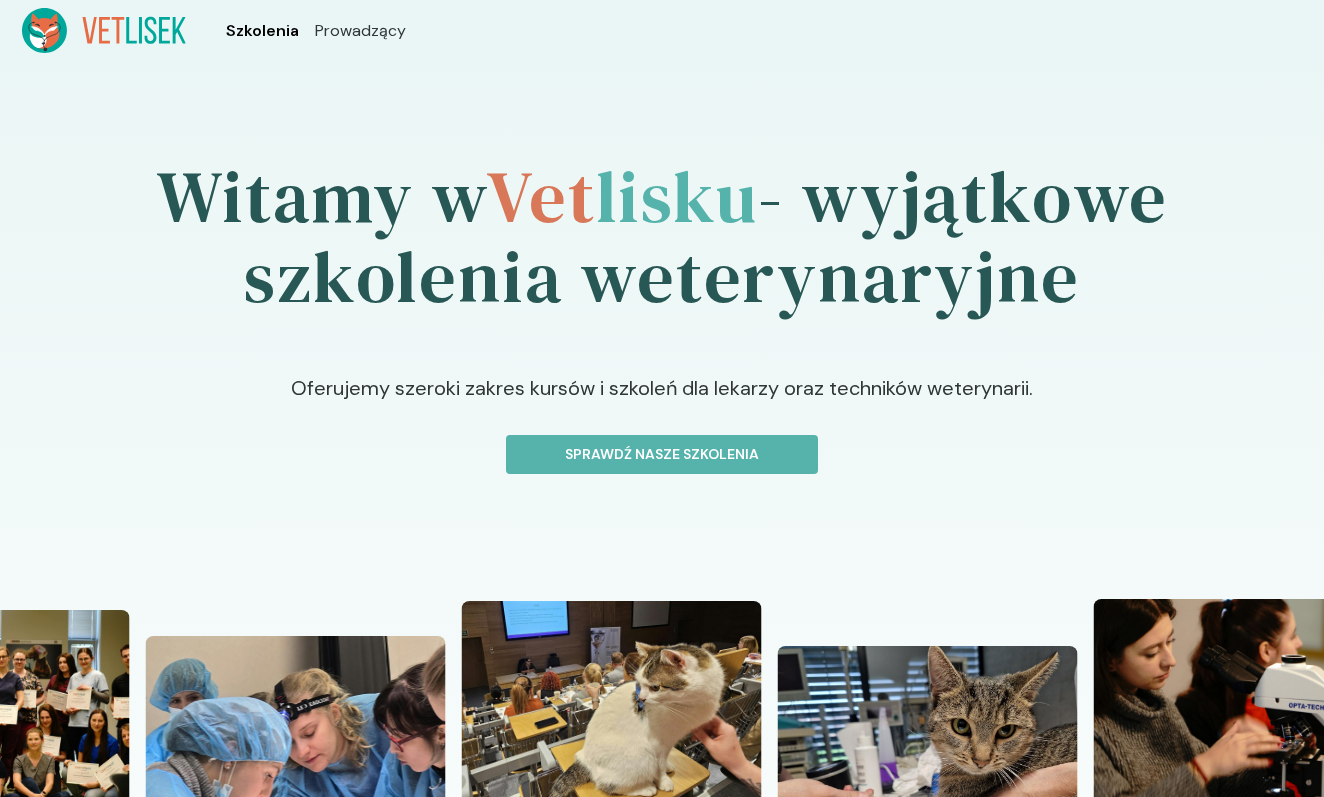 click on "Szkolenia" at bounding box center [262, 31] 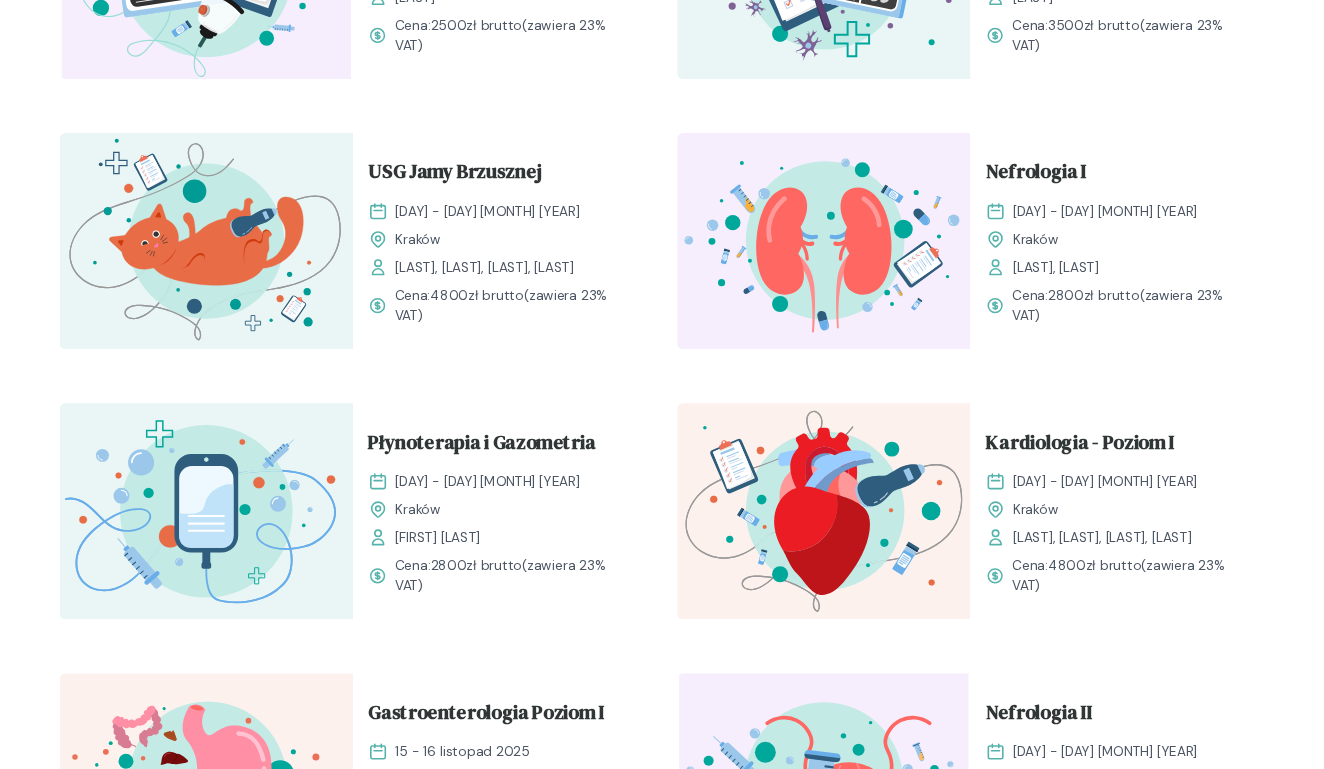 scroll, scrollTop: 1172, scrollLeft: 0, axis: vertical 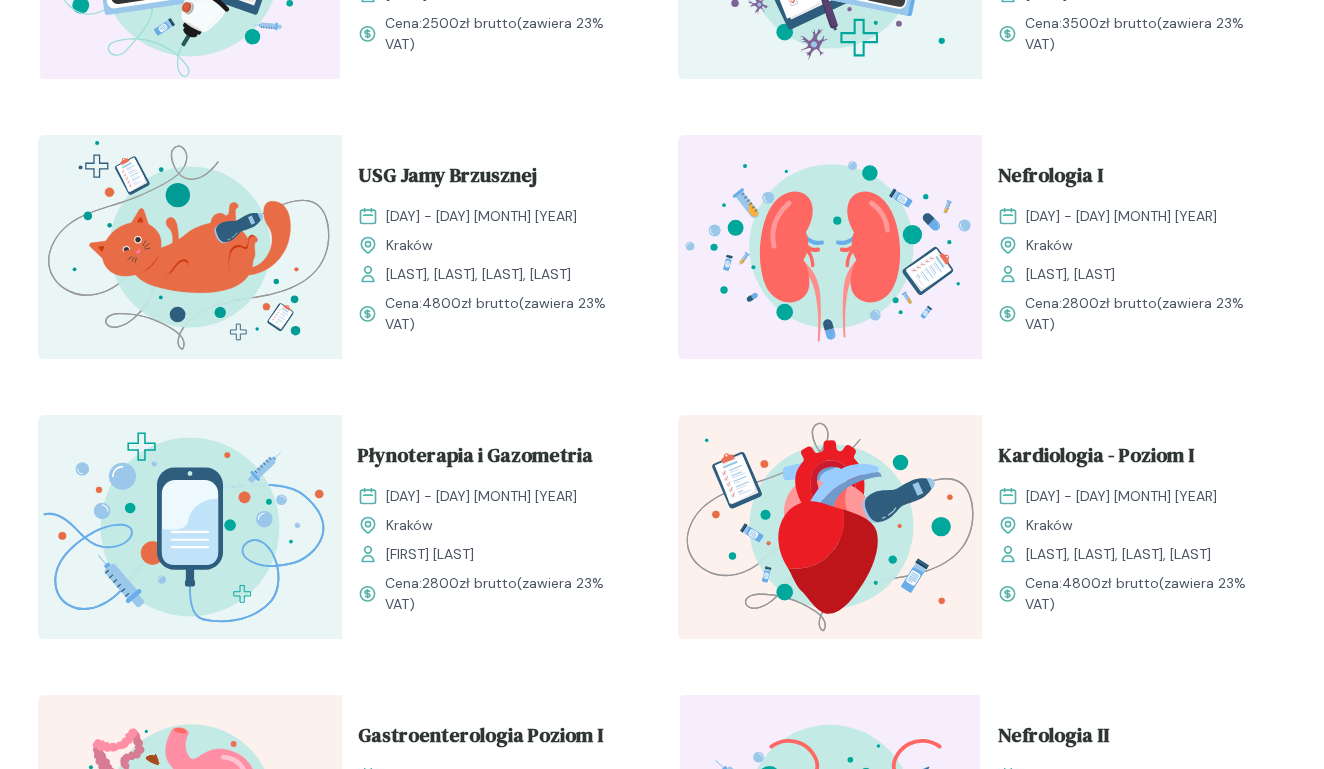 click on "Chirurgia Jamy Brzusznej  6 - 7 wrzesień 2025 Kraków Lidia Nosal Cena:  5200  zł brutto  (zawiera 23% VAT) Chirurgia Głowy i Szyi 27 - 28 wrzesień 2025 Kraków Lidia Nosal Cena:  5200  zł brutto  (zawiera 23% VAT) Szkoła dla techników 4 - 5 październik 2025 Kraków Bartosz Bogielski Cena:  2500  zł brutto  (zawiera 23% VAT) Kompendium neurologiczne  11 - 12 październik 2025 Kraków Małgorzata Mikuła Cena:  3500  zł brutto  (zawiera 23% VAT) USG Jamy Brzusznej 18 - 19 październik 2025 Kraków Lidia Nosal, Piotr Wójcik, Magdalena Firlej-Oliwa, Aleksandra Stani Cena:  4800  zł brutto  (zawiera 23% VAT) Nefrologia I 25 - 26 październik 2025 Kraków Barbara Zacharewicz, Agata Drewniak Cena:  2800  zł brutto  (zawiera 23% VAT)  Płynoterapia i Gazometria  8 - 9 listopad 2025 Kraków Barbara Zacharewicz Cena:  2800  zł brutto  (zawiera 23% VAT) Kardiologia - Poziom I 8 - 9 listopad 2025 Kraków Anna Mroczkowska, Katarzyna Pająk, Bartosz Bogielski, Grażyna Duda-Adamczyk Cena:  4800  zł brutto" at bounding box center (662, 251) 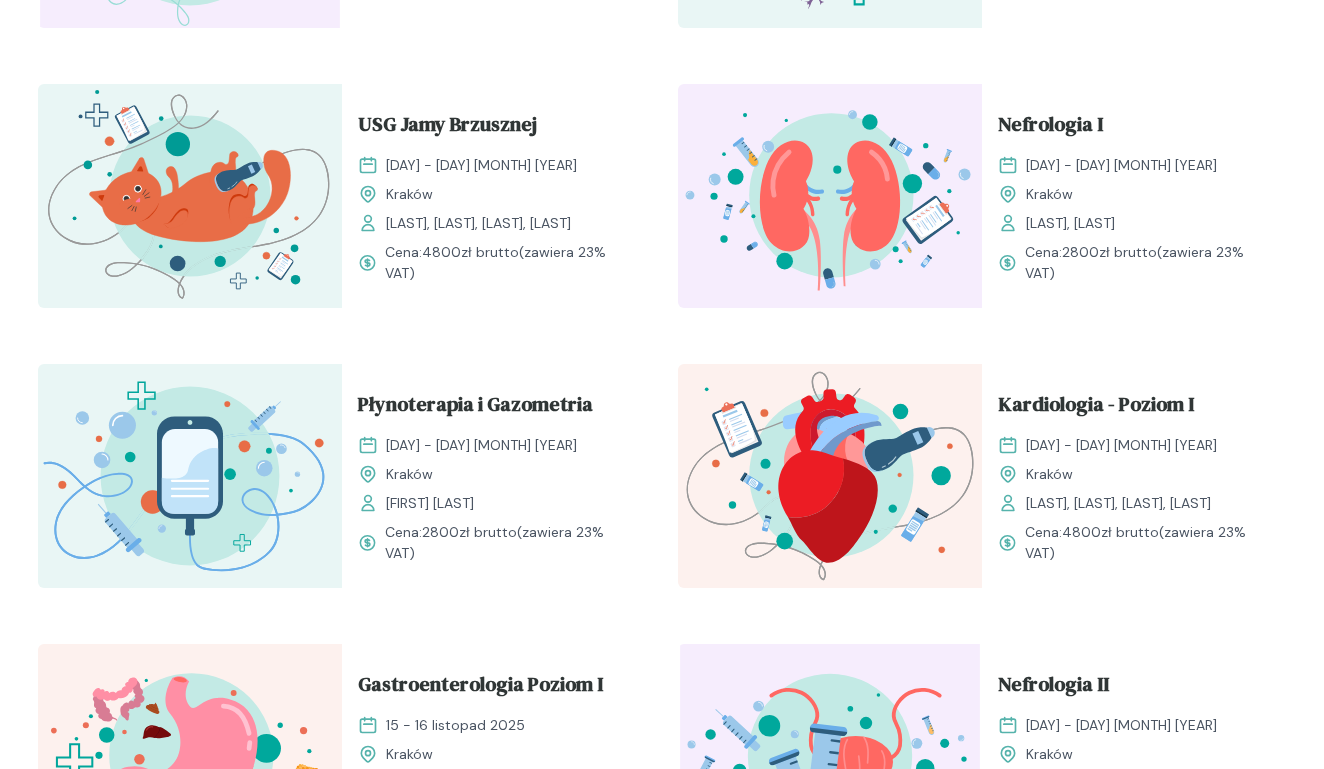 scroll, scrollTop: 1218, scrollLeft: 0, axis: vertical 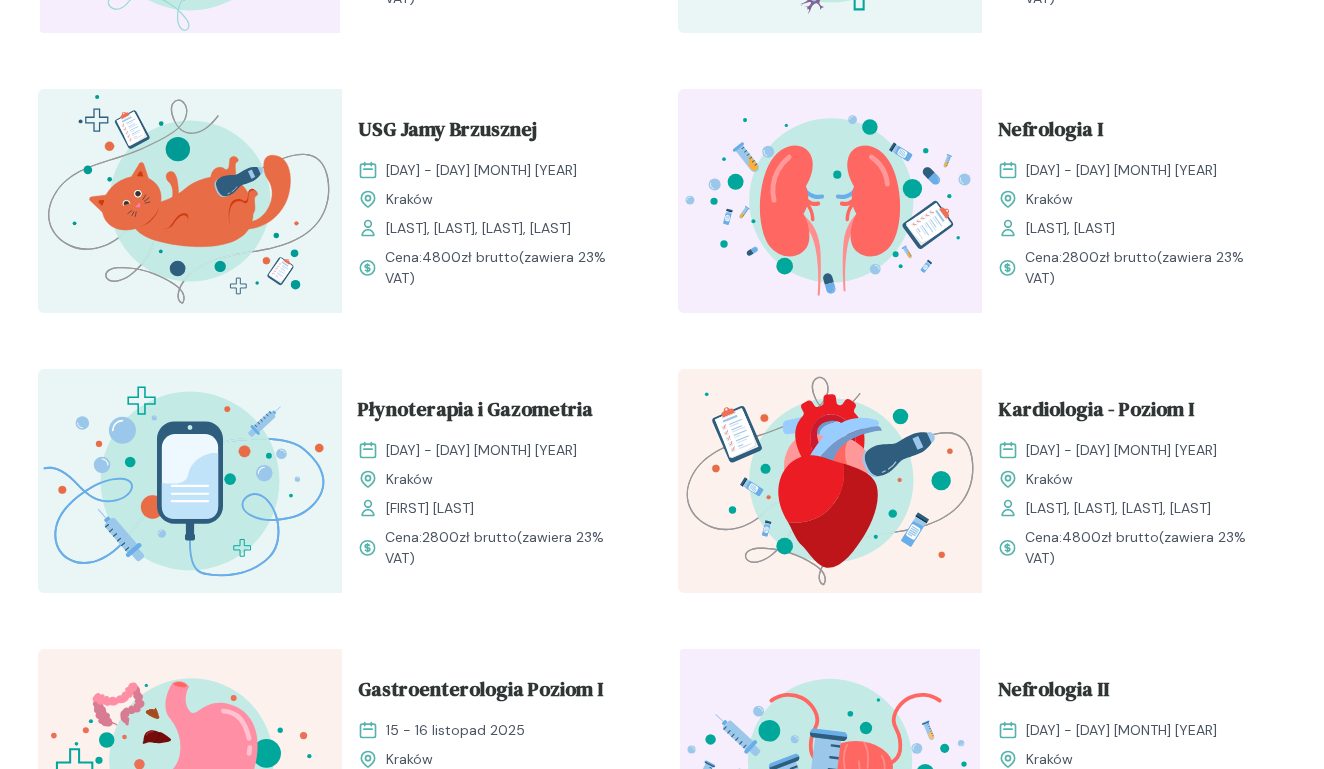 click on "USG Jamy Brzusznej 18 - 19 październik 2025 Kraków Lidia Nosal, Piotr Wójcik, Magdalena Firlej-Oliwa, Aleksandra Stani Cena:  4800  zł brutto  (zawiera 23% VAT)" at bounding box center [494, 201] 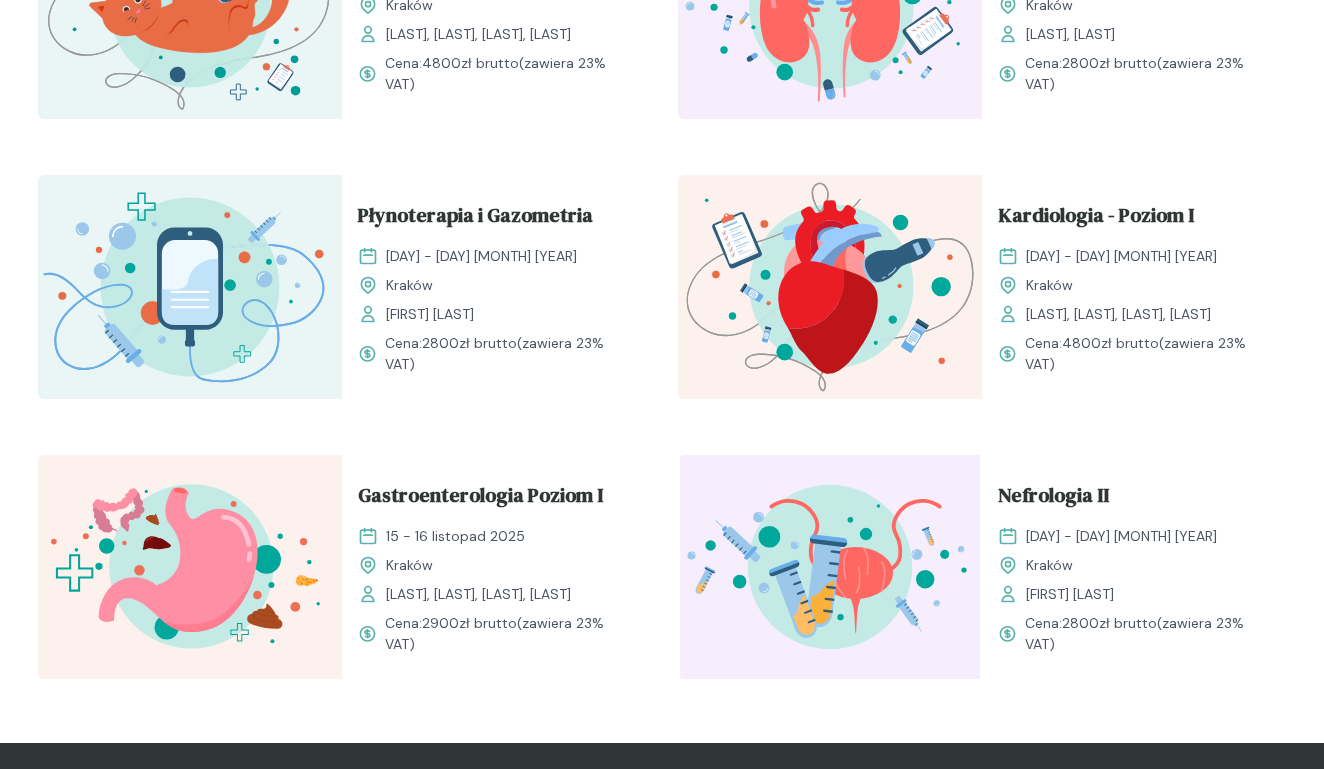 scroll, scrollTop: 1411, scrollLeft: 0, axis: vertical 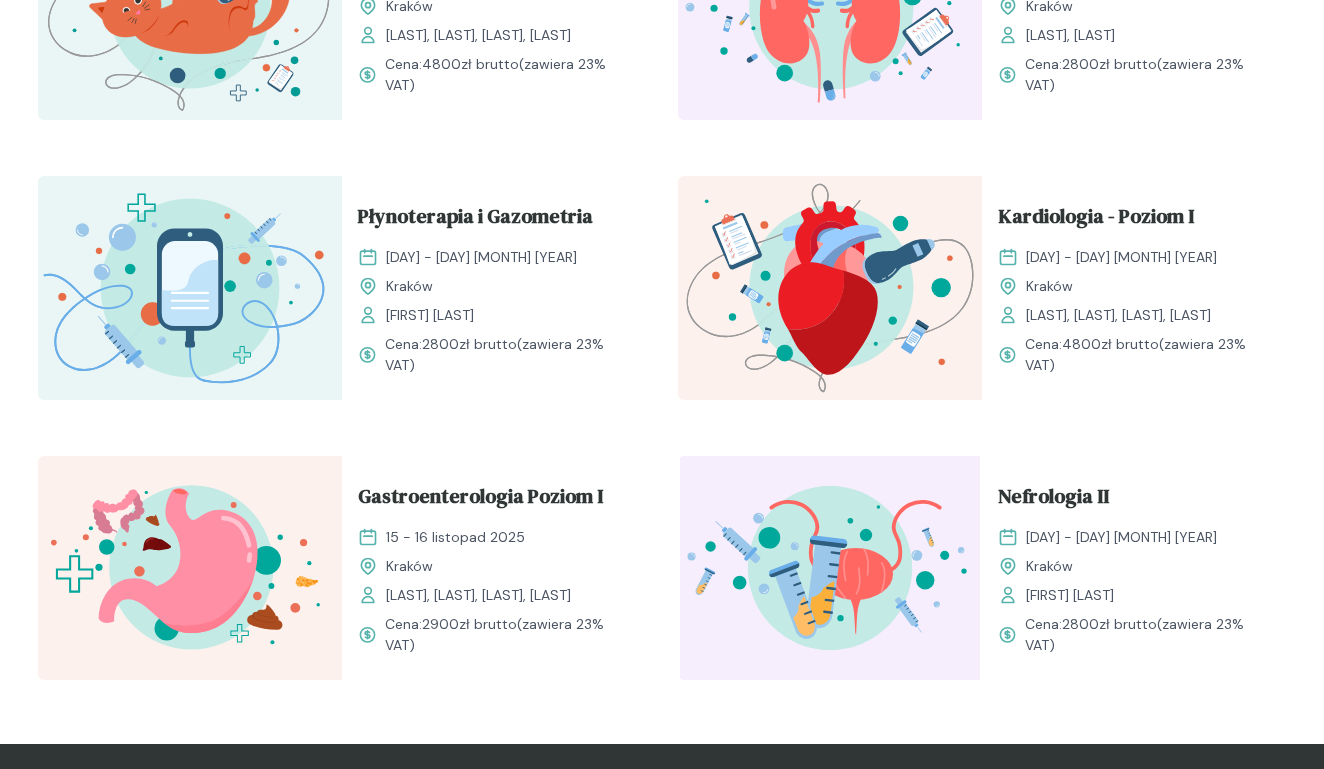 click on "Chirurgia Jamy Brzusznej  6 - 7 wrzesień 2025 Kraków Lidia Nosal Cena:  5200  zł brutto  (zawiera 23% VAT) Chirurgia Głowy i Szyi 27 - 28 wrzesień 2025 Kraków Lidia Nosal Cena:  5200  zł brutto  (zawiera 23% VAT) Szkoła dla techników 4 - 5 październik 2025 Kraków Bartosz Bogielski Cena:  2500  zł brutto  (zawiera 23% VAT) Kompendium neurologiczne  11 - 12 październik 2025 Kraków Małgorzata Mikuła Cena:  3500  zł brutto  (zawiera 23% VAT) USG Jamy Brzusznej 18 - 19 październik 2025 Kraków Lidia Nosal, Piotr Wójcik, Magdalena Firlej-Oliwa, Aleksandra Stani Cena:  4800  zł brutto  (zawiera 23% VAT) Nefrologia I 25 - 26 październik 2025 Kraków Barbara Zacharewicz, Agata Drewniak Cena:  2800  zł brutto  (zawiera 23% VAT)  Płynoterapia i Gazometria  8 - 9 listopad 2025 Kraków Barbara Zacharewicz Cena:  2800  zł brutto  (zawiera 23% VAT) Kardiologia - Poziom I 8 - 9 listopad 2025 Kraków Anna Mroczkowska, Katarzyna Pająk, Bartosz Bogielski, Grażyna Duda-Adamczyk Cena:  4800  zł brutto" at bounding box center (662, 12) 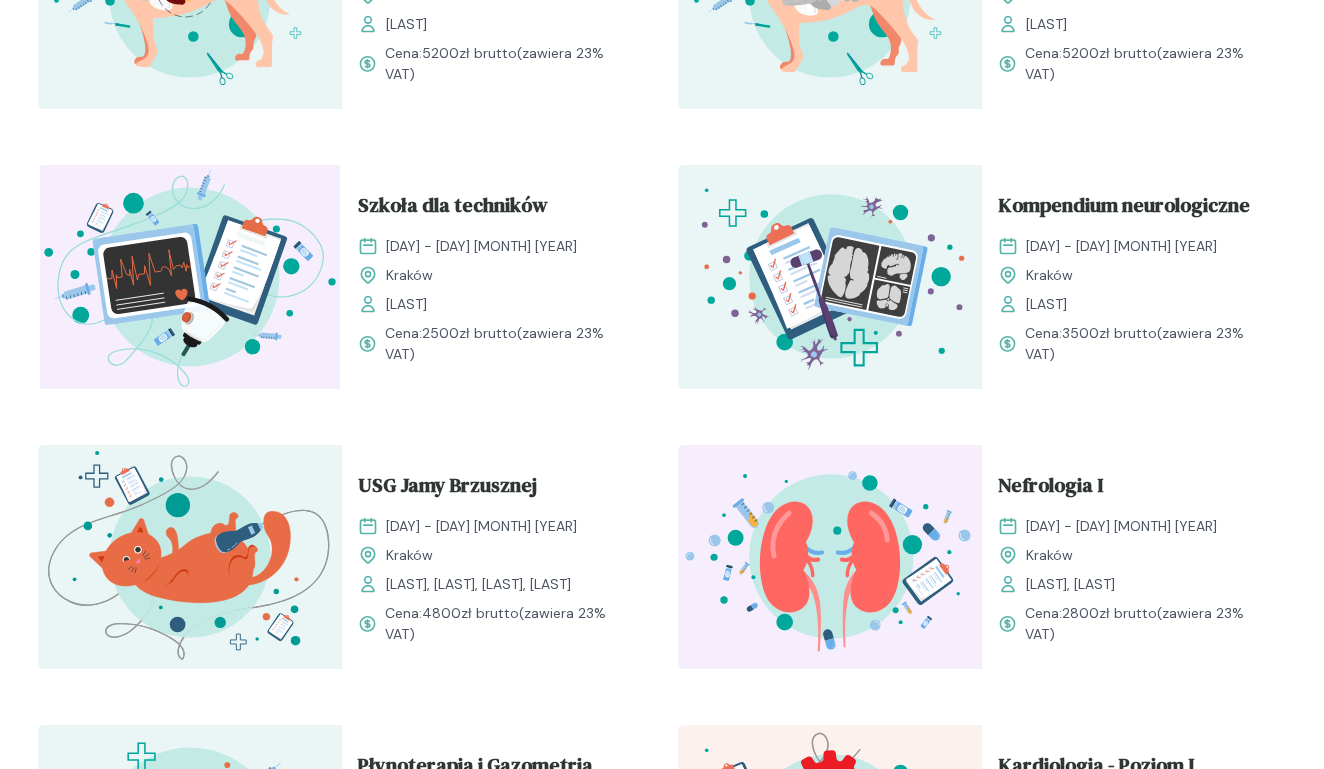 scroll, scrollTop: 855, scrollLeft: 0, axis: vertical 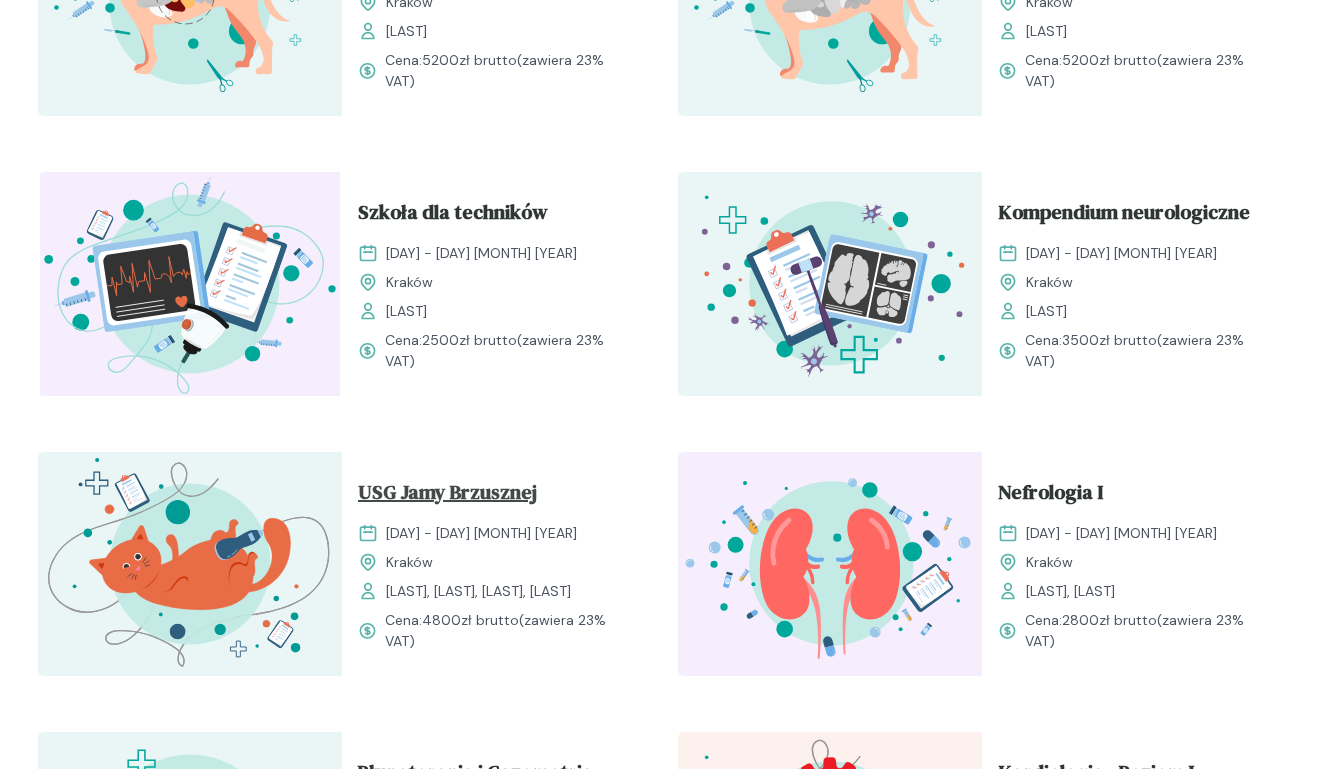 click on "USG Jamy Brzusznej" at bounding box center (447, 496) 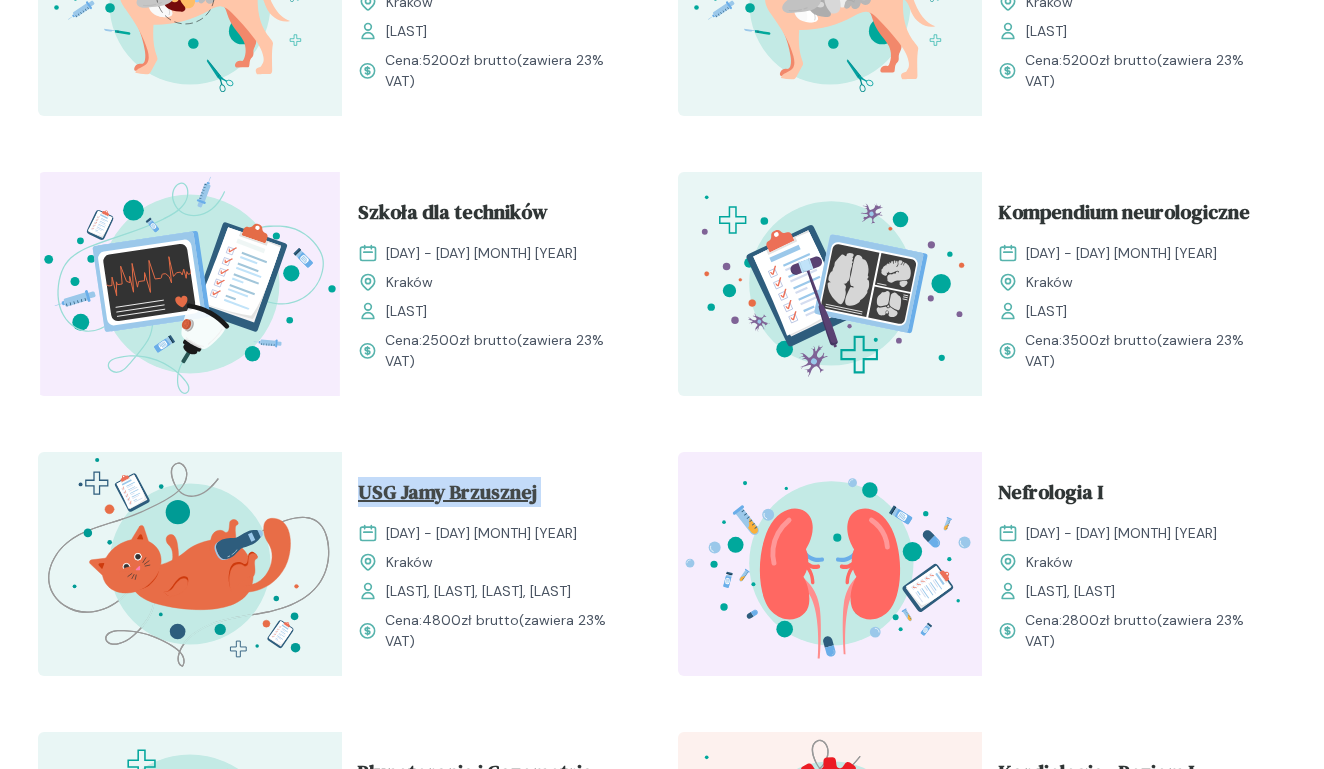 scroll, scrollTop: 0, scrollLeft: 0, axis: both 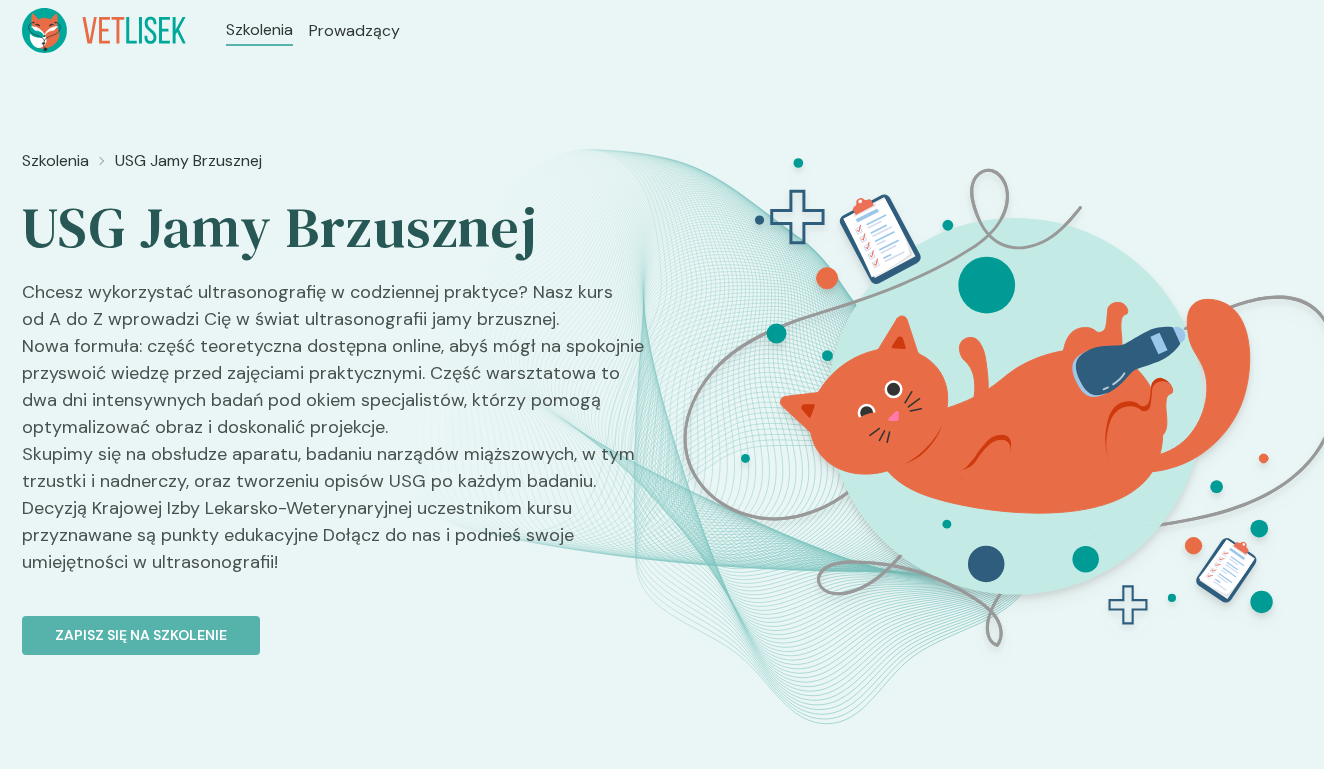 click 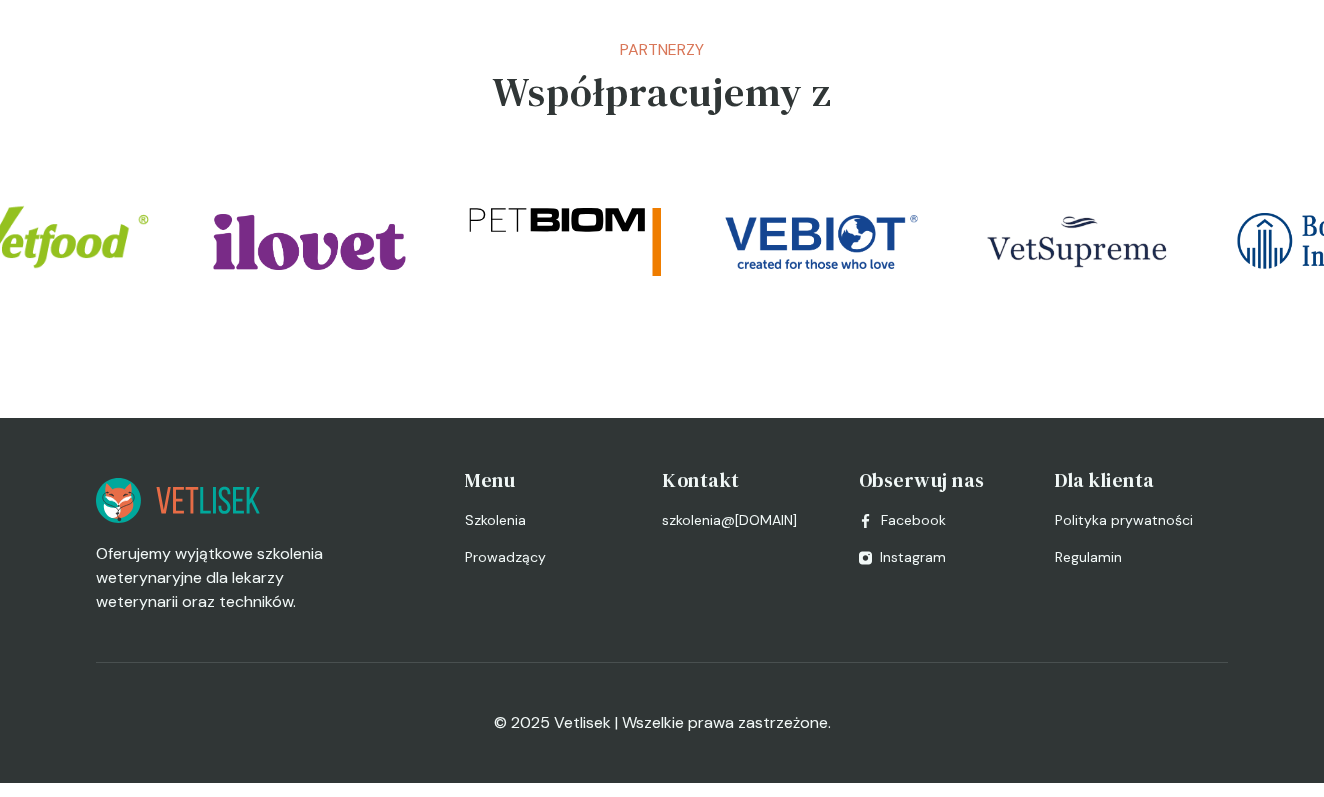 scroll, scrollTop: 4373, scrollLeft: 0, axis: vertical 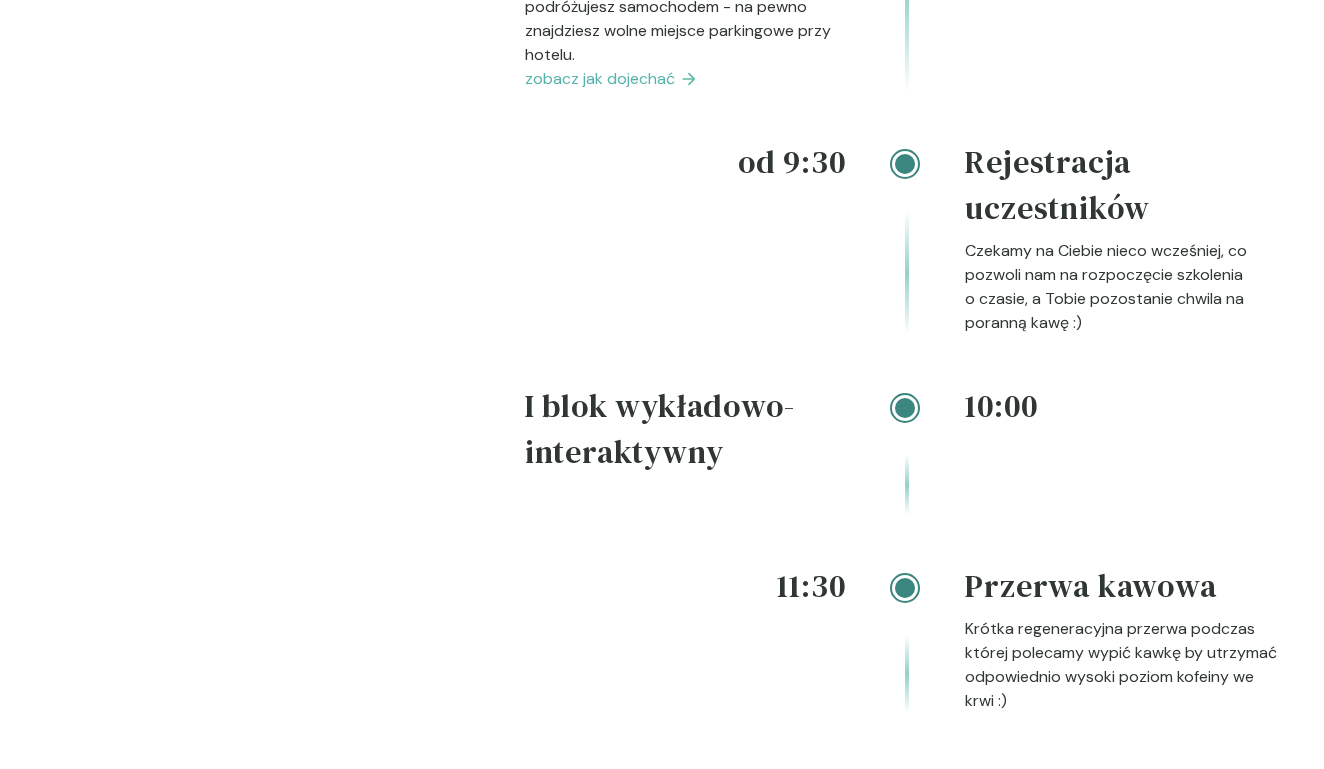 click on "Dzień drugi - 26 [MONTH]" at bounding box center (905, -248) 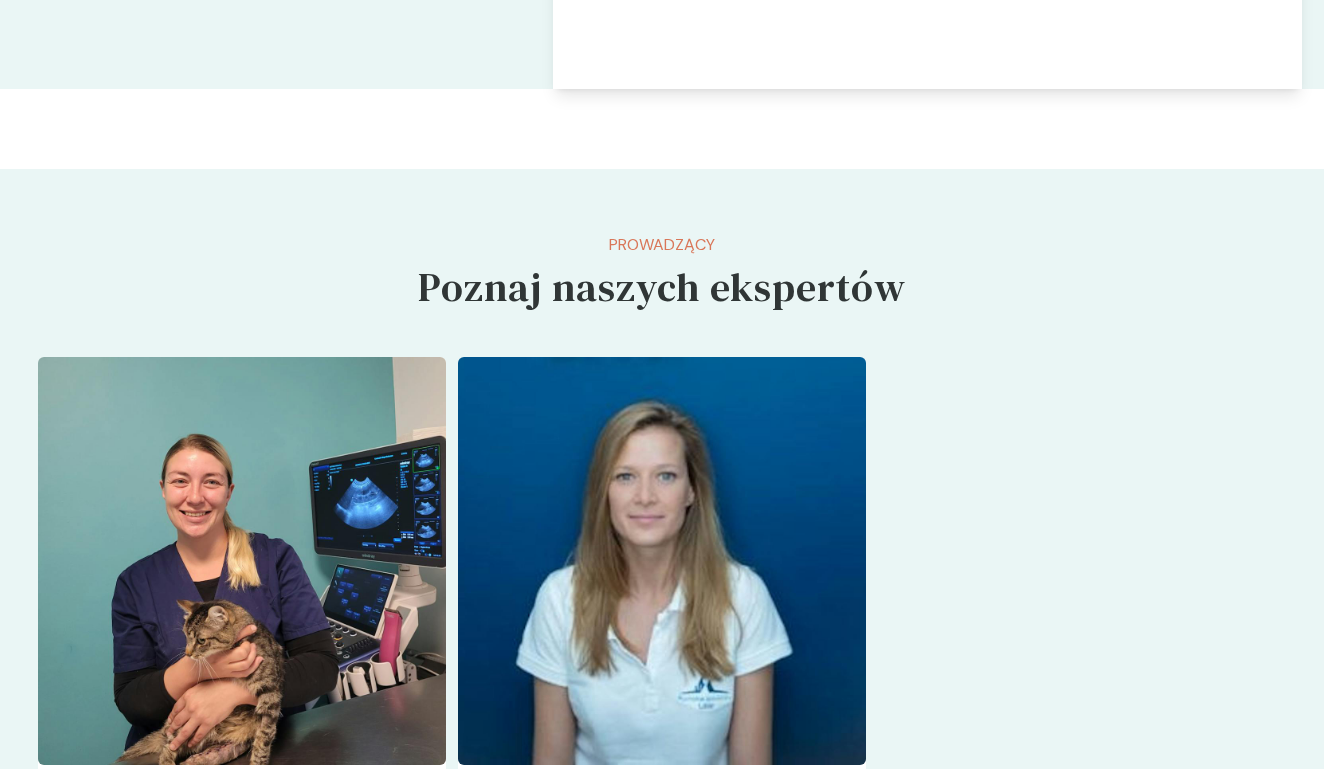 scroll, scrollTop: 4608, scrollLeft: 0, axis: vertical 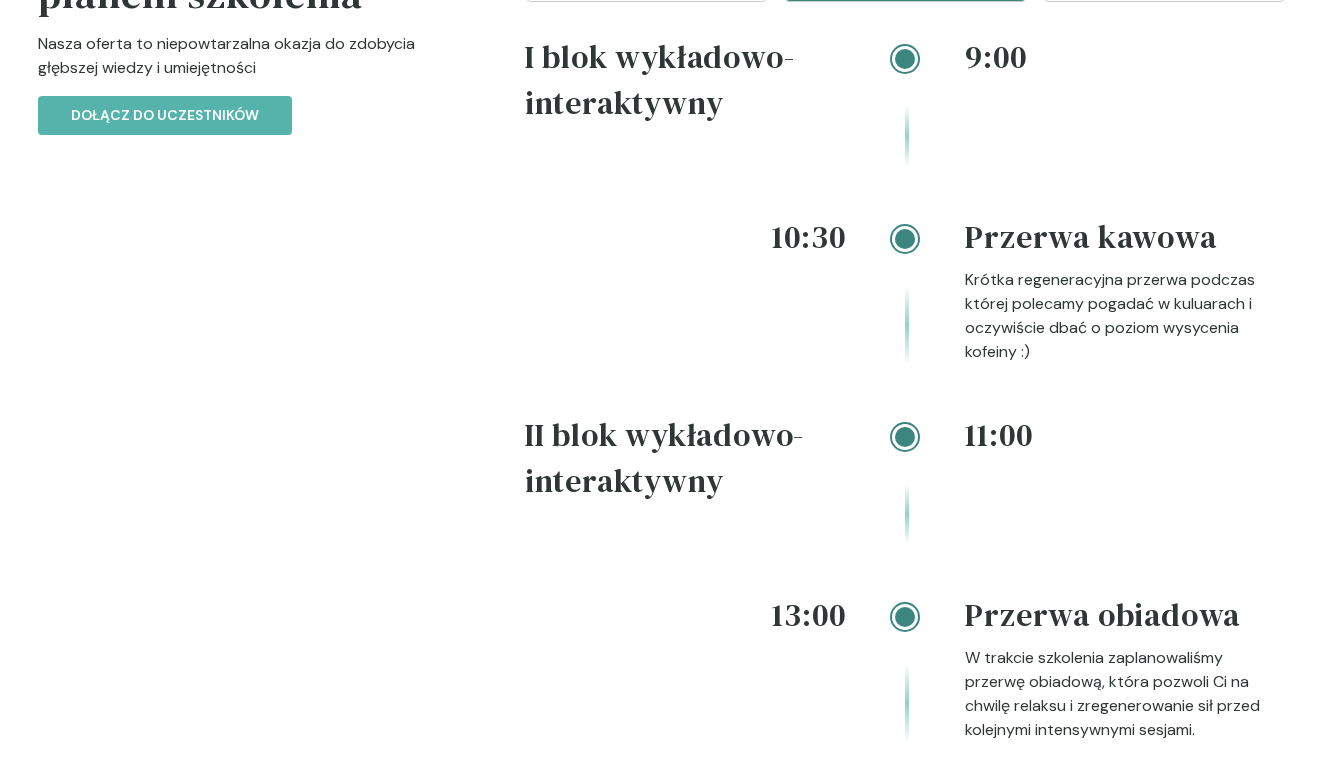 click on "Dzień trzeci - 27 [MONTH]" at bounding box center (1164, -35) 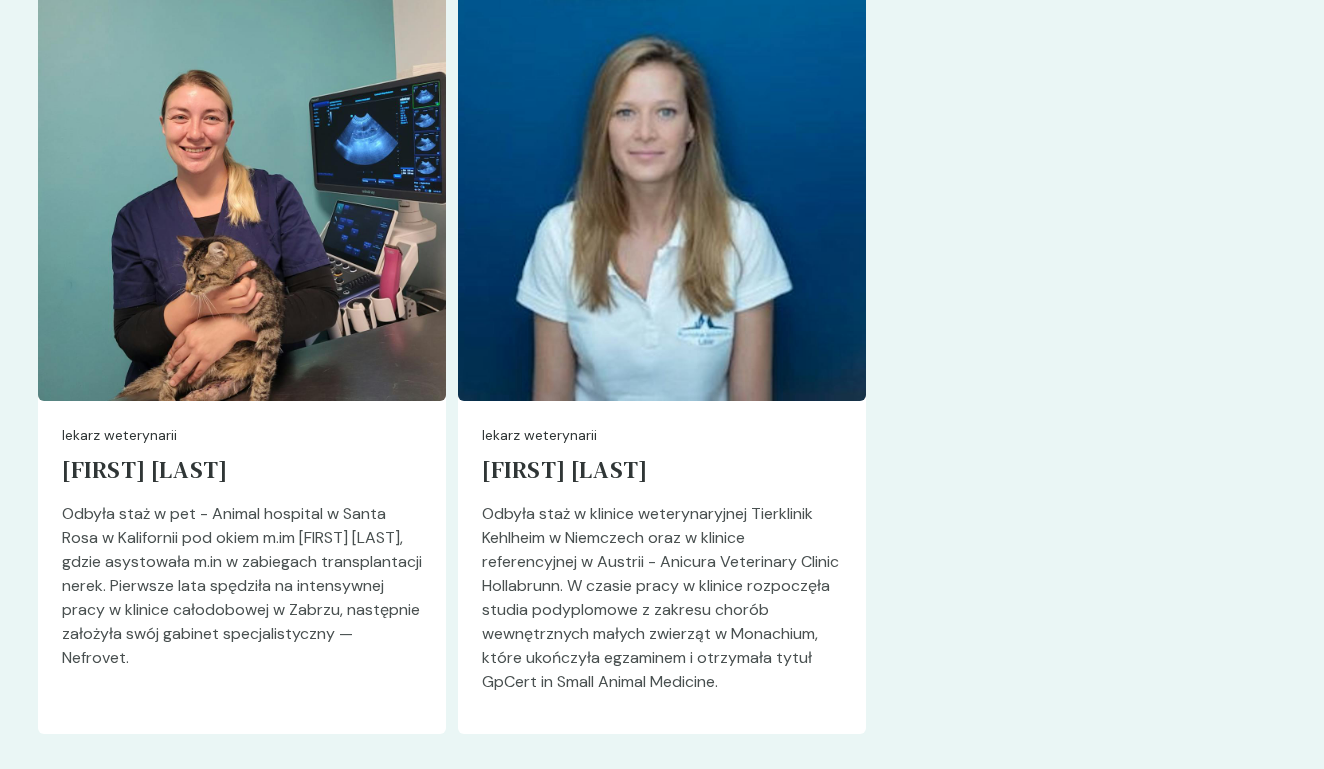 scroll, scrollTop: 3571, scrollLeft: 0, axis: vertical 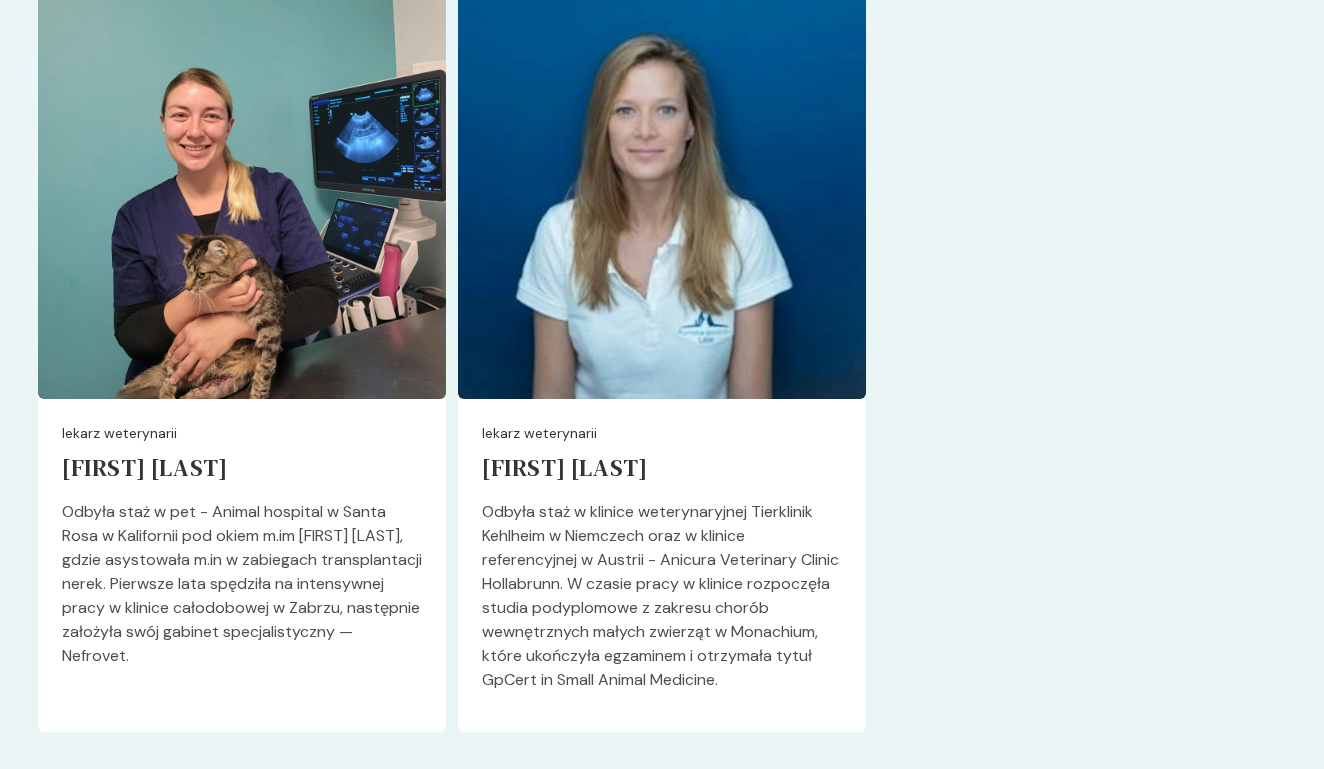 click on "Prowadzący Poznaj naszych ekspertów Przejdź do strony prowadzącego lekarz weterynarii Barbara Zacharewicz Odbyła staż w pet -  Animal hospital w Santa Rosa w Kalifornii pod okiem m.im Claira Gregory’ego, gdzie asystowała m.in w zabiegach transplantacji nerek. Pierwsze lata spędziła na intensywnej pracy w klinice całodobowej w Zabrzu, następnie założyła swój gabinet specjalistyczny — Nefrovet. Przejdź do strony prowadzącego lekarz weterynarii Agata Drewniak Odbyła staż w klinice weterynaryjnej Tierklinik Kehlheim w Niemczech oraz w klinice referencyjnej w Austrii - Anicura Veterinary Clinic Hollabrunn. W czasie pracy w klinice rozpoczęła studia podyplomowe z zakresu chorób wewnętrznych małych zwierząt w Monachium, które ukończyła egzaminem i otrzymała tytuł GpCert in Small Animal Medicine." at bounding box center (662, 311) 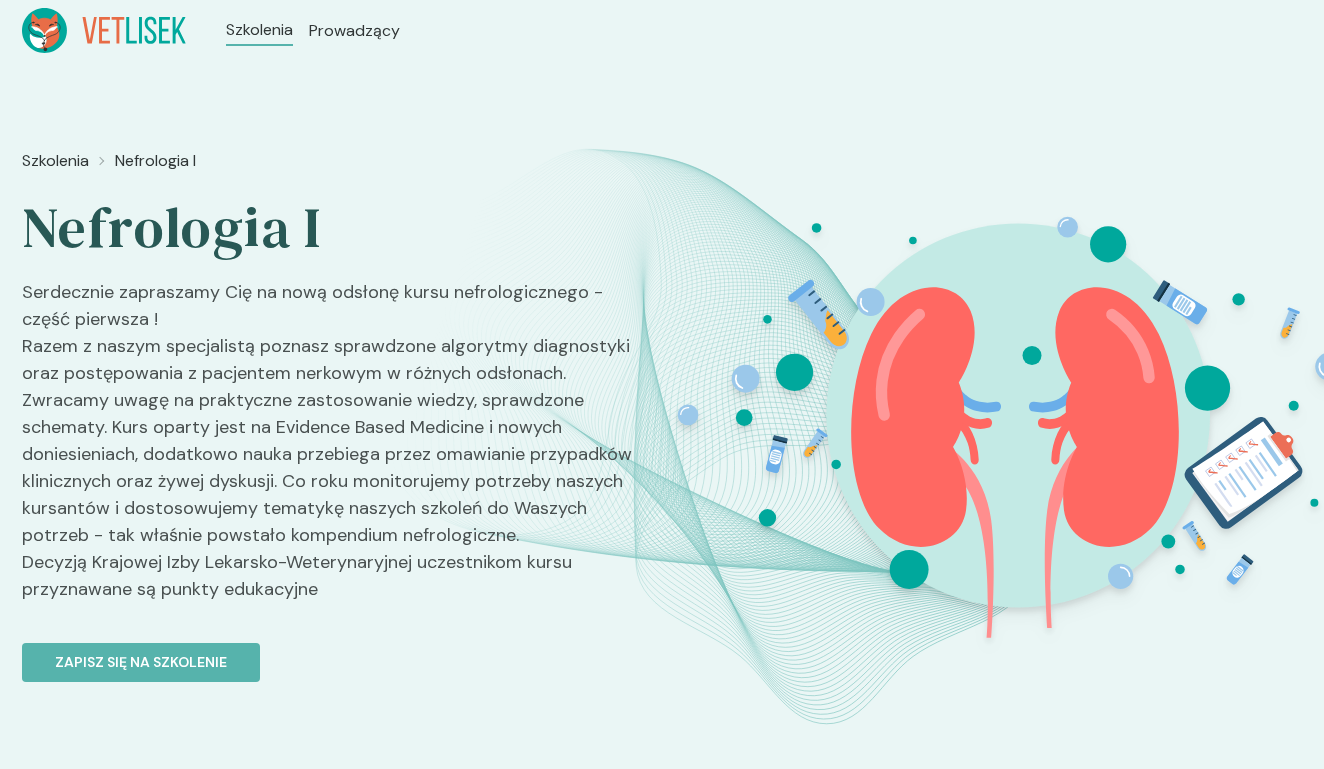 scroll, scrollTop: 0, scrollLeft: 0, axis: both 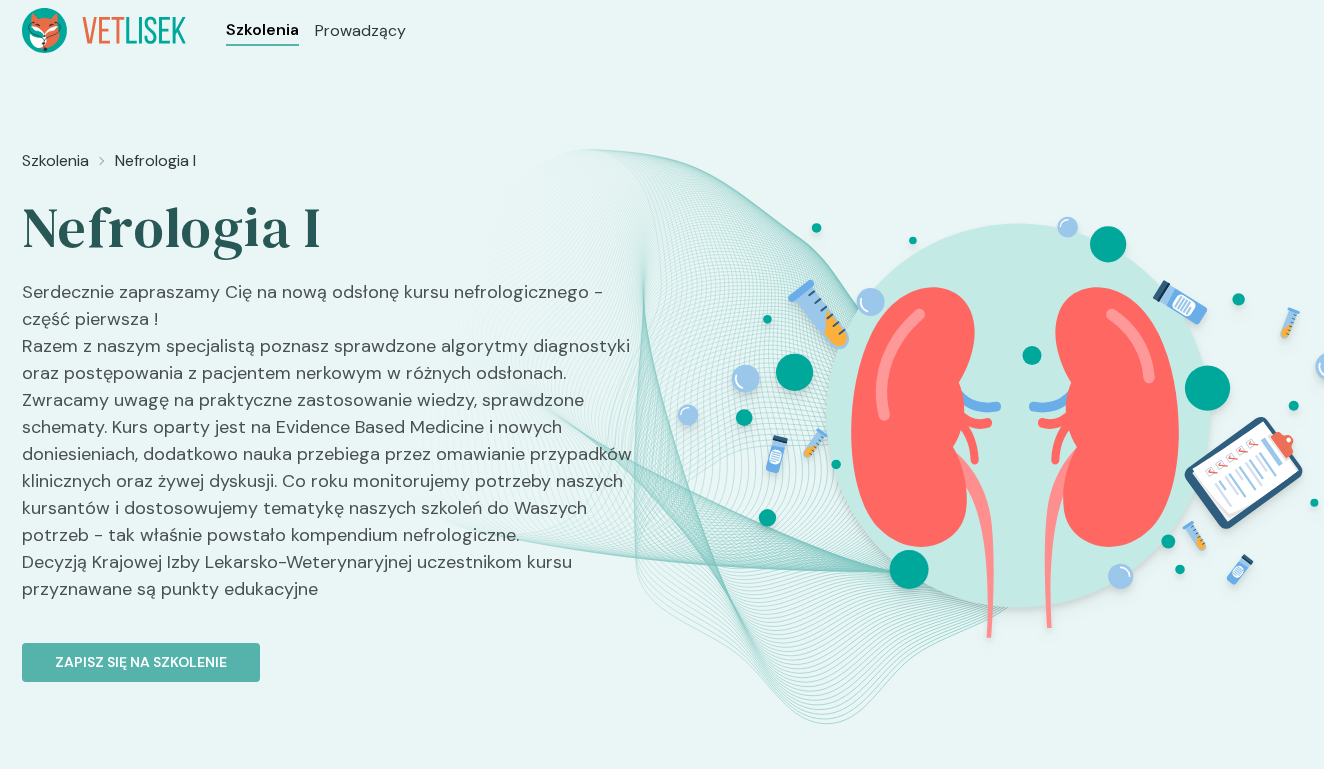 click on "Szkolenia" at bounding box center [262, 30] 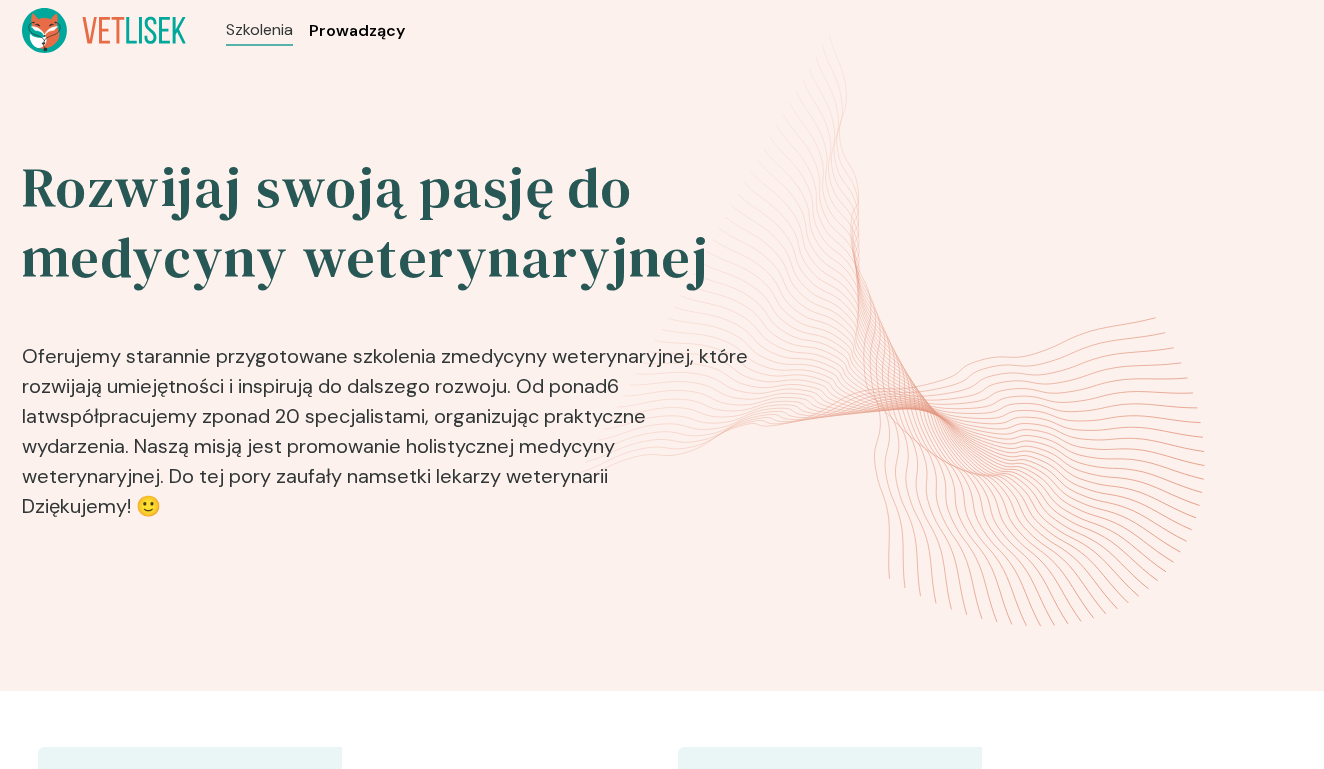 click on "Prowadzący" at bounding box center [357, 31] 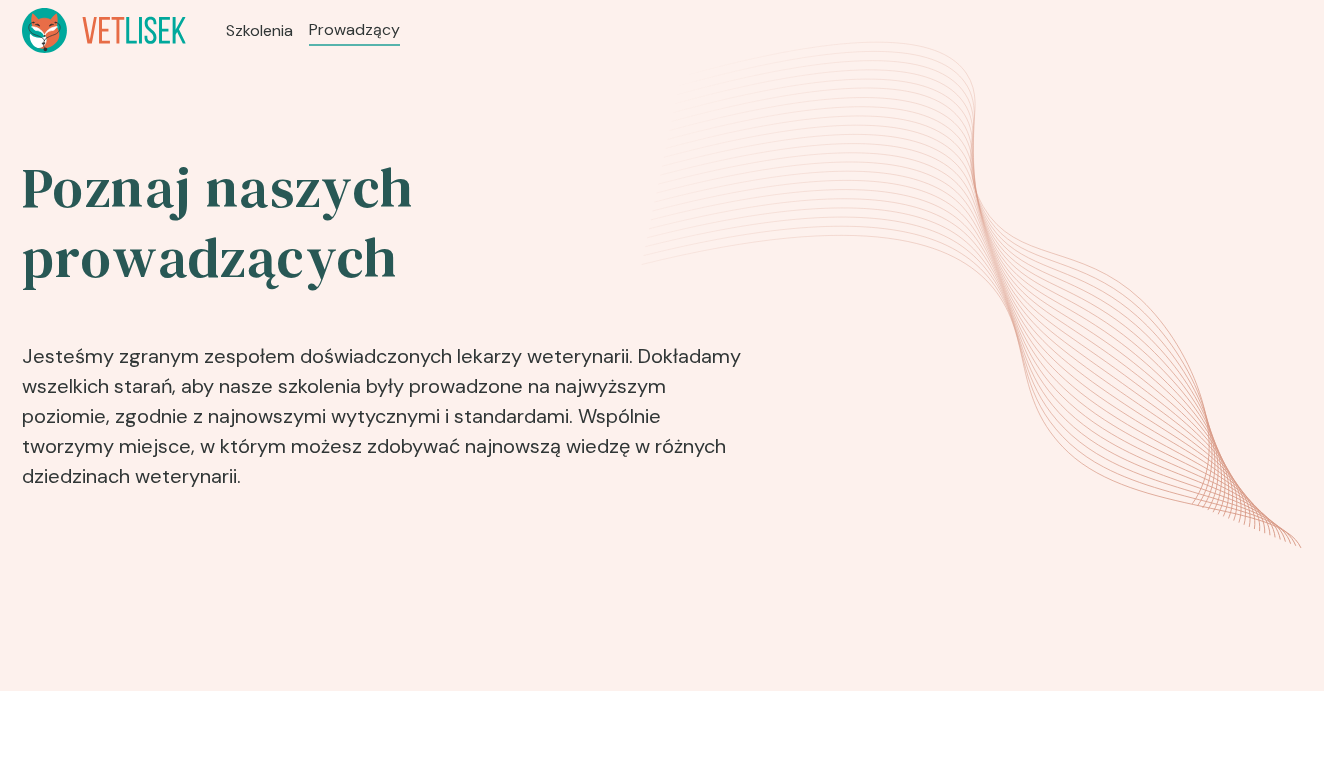 scroll, scrollTop: 0, scrollLeft: 0, axis: both 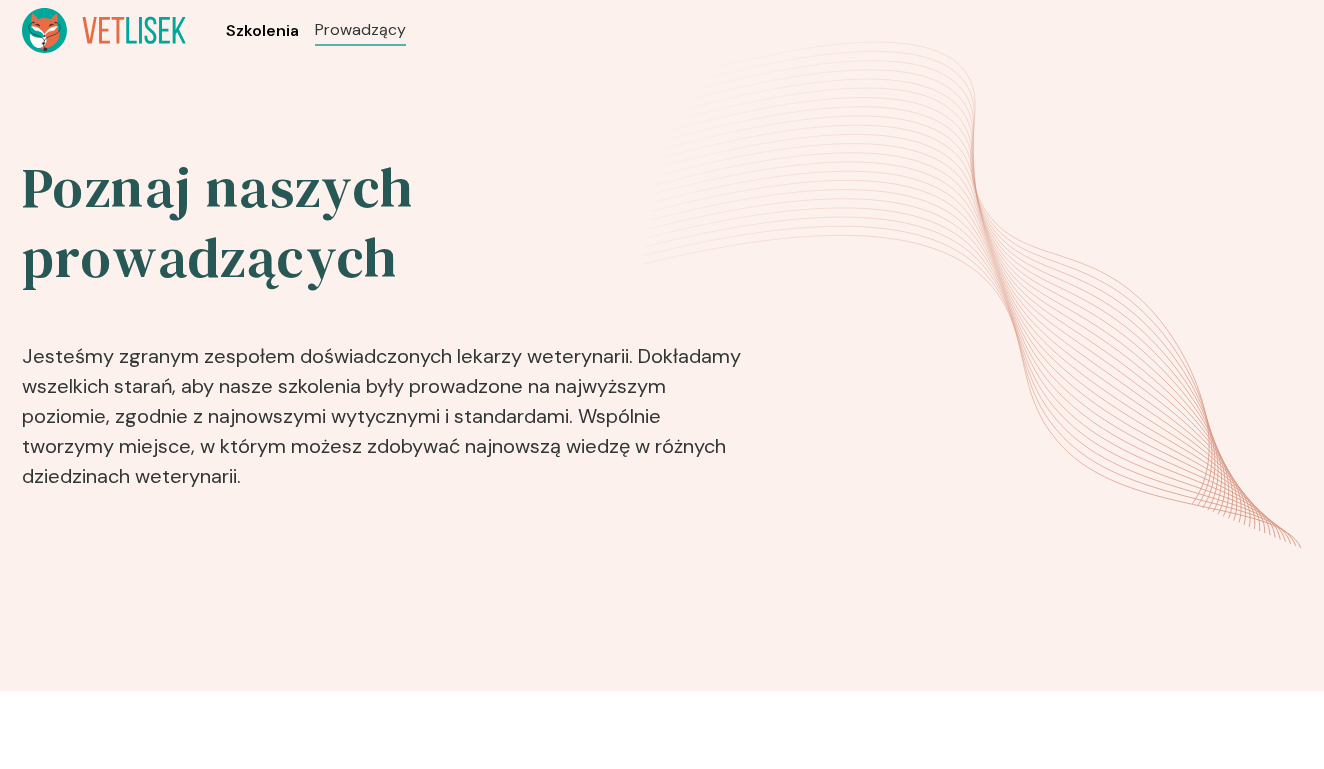 click on "Szkolenia" at bounding box center (262, 31) 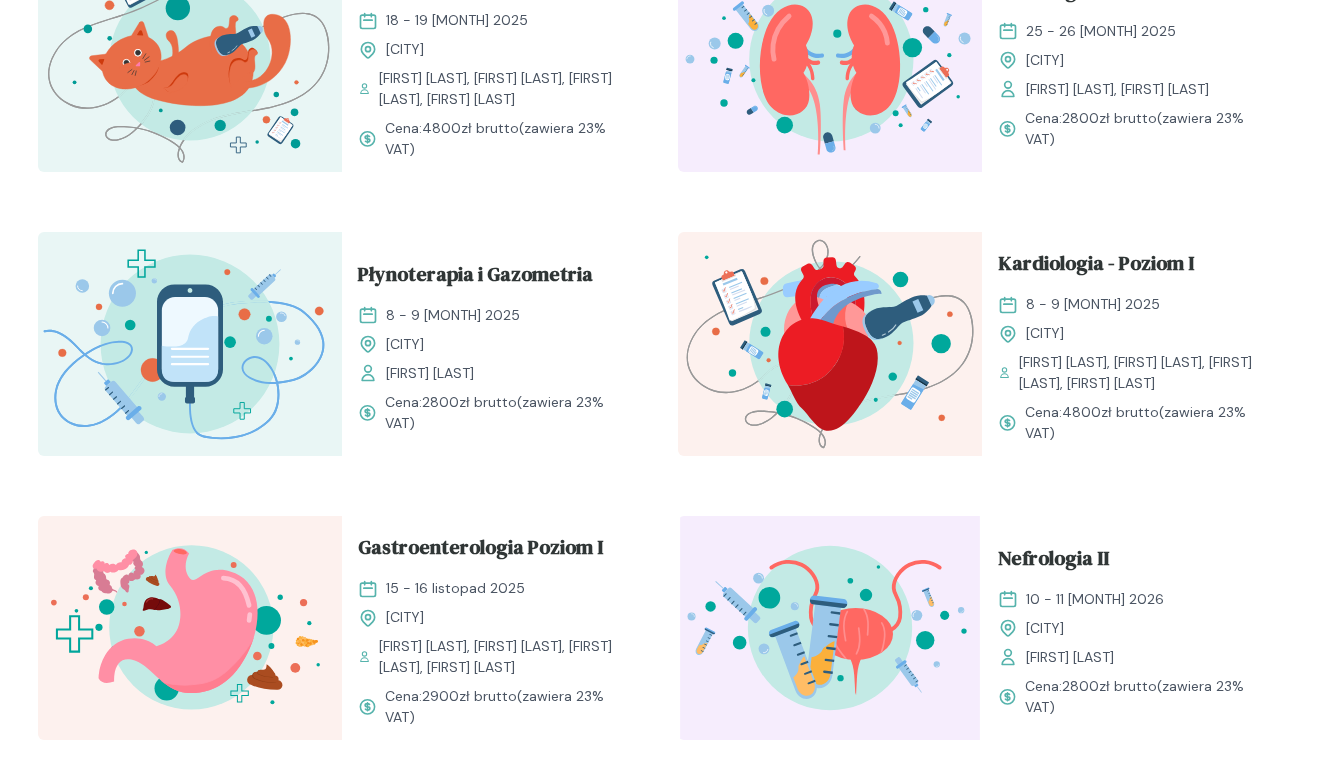scroll, scrollTop: 1358, scrollLeft: 0, axis: vertical 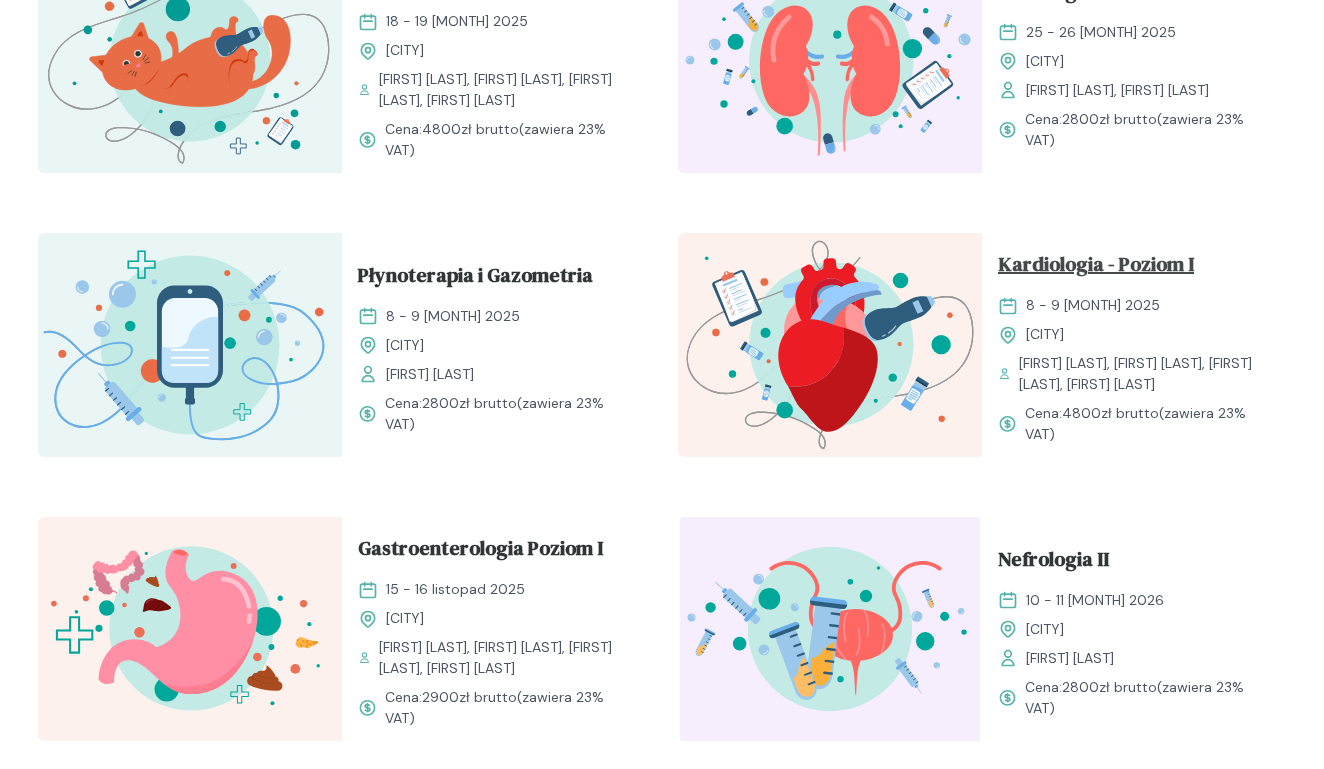 click on "Kardiologia - Poziom I" at bounding box center [1096, 268] 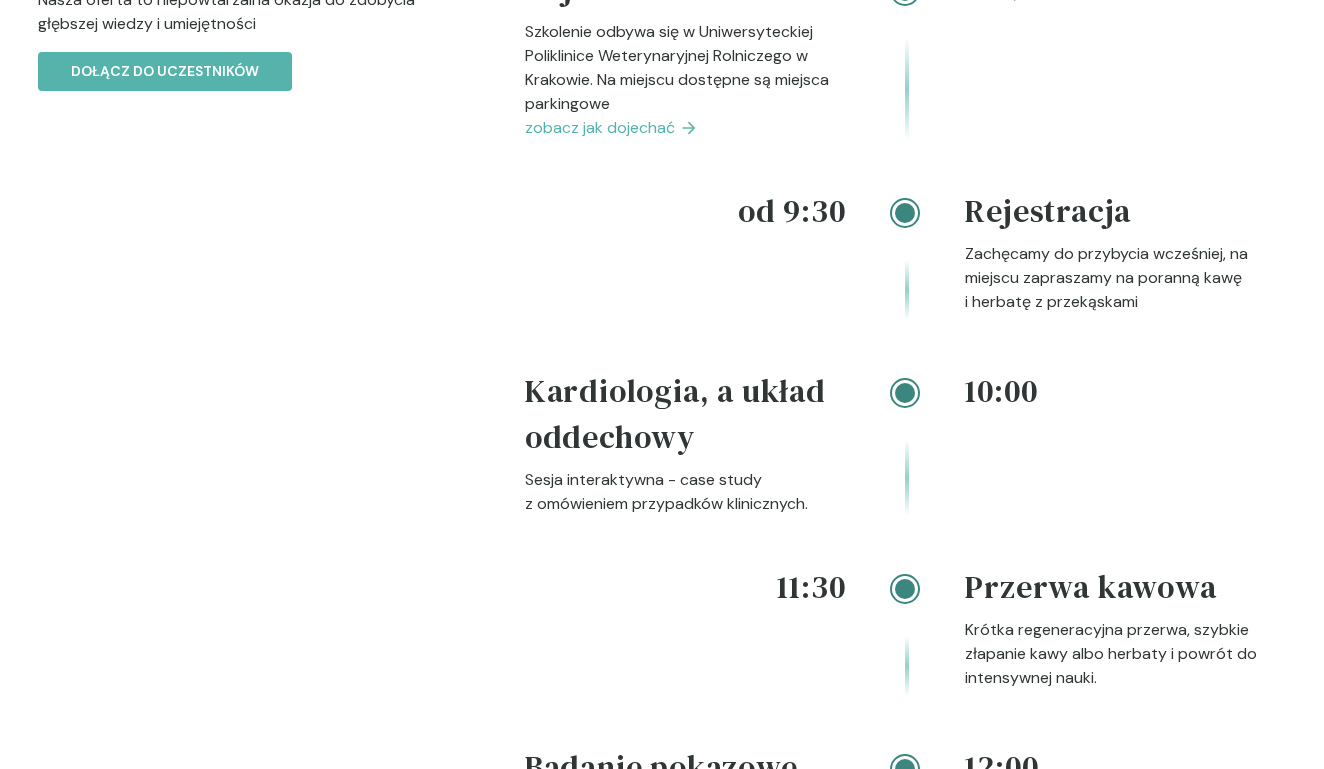 scroll, scrollTop: 2134, scrollLeft: 0, axis: vertical 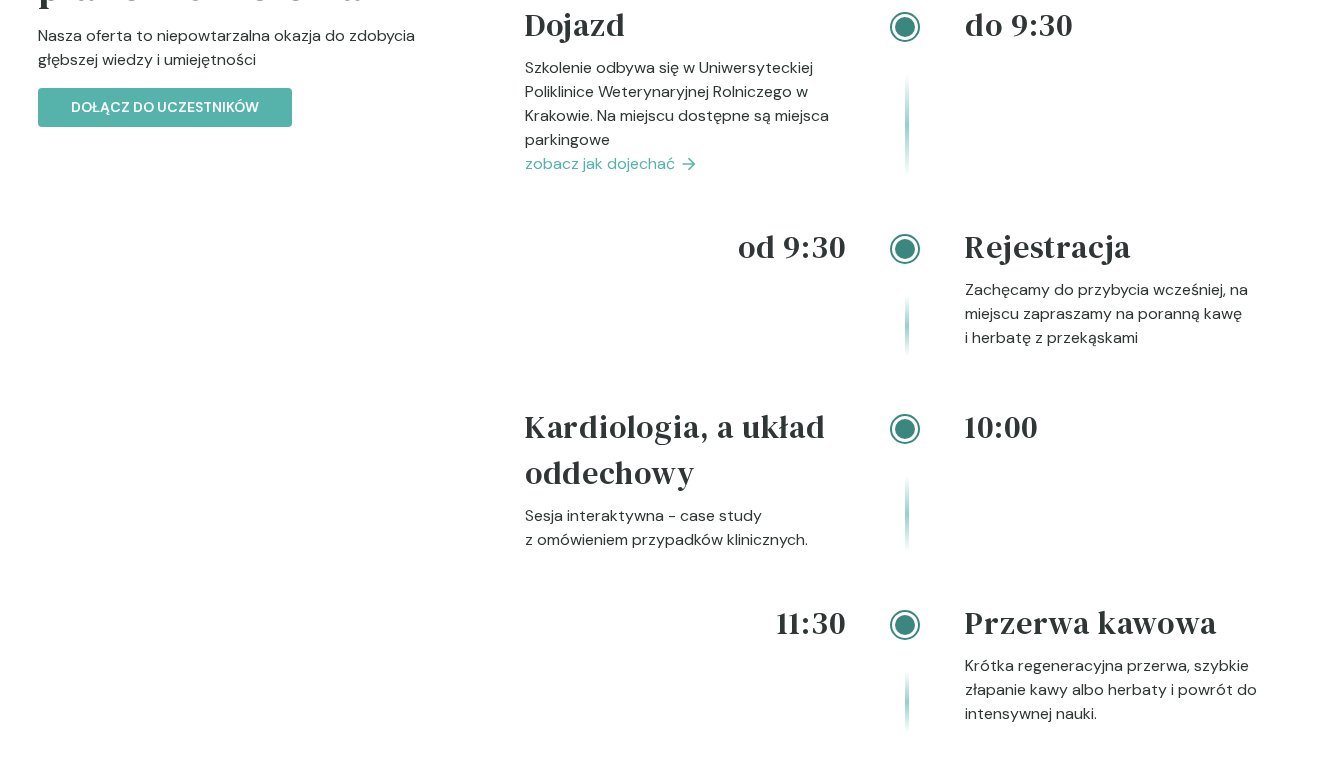 click on "Dzień drugi - 09 listopad" at bounding box center [1099, -55] 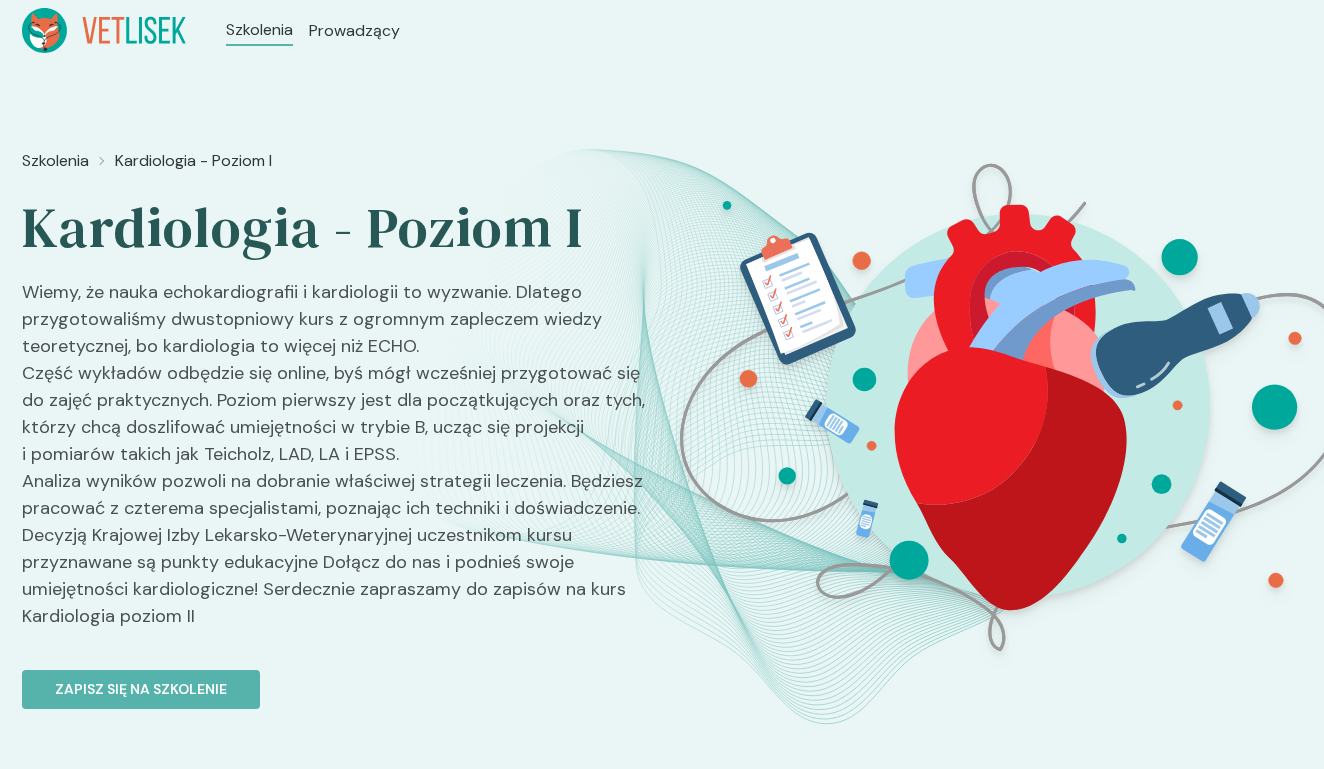 scroll, scrollTop: 0, scrollLeft: 0, axis: both 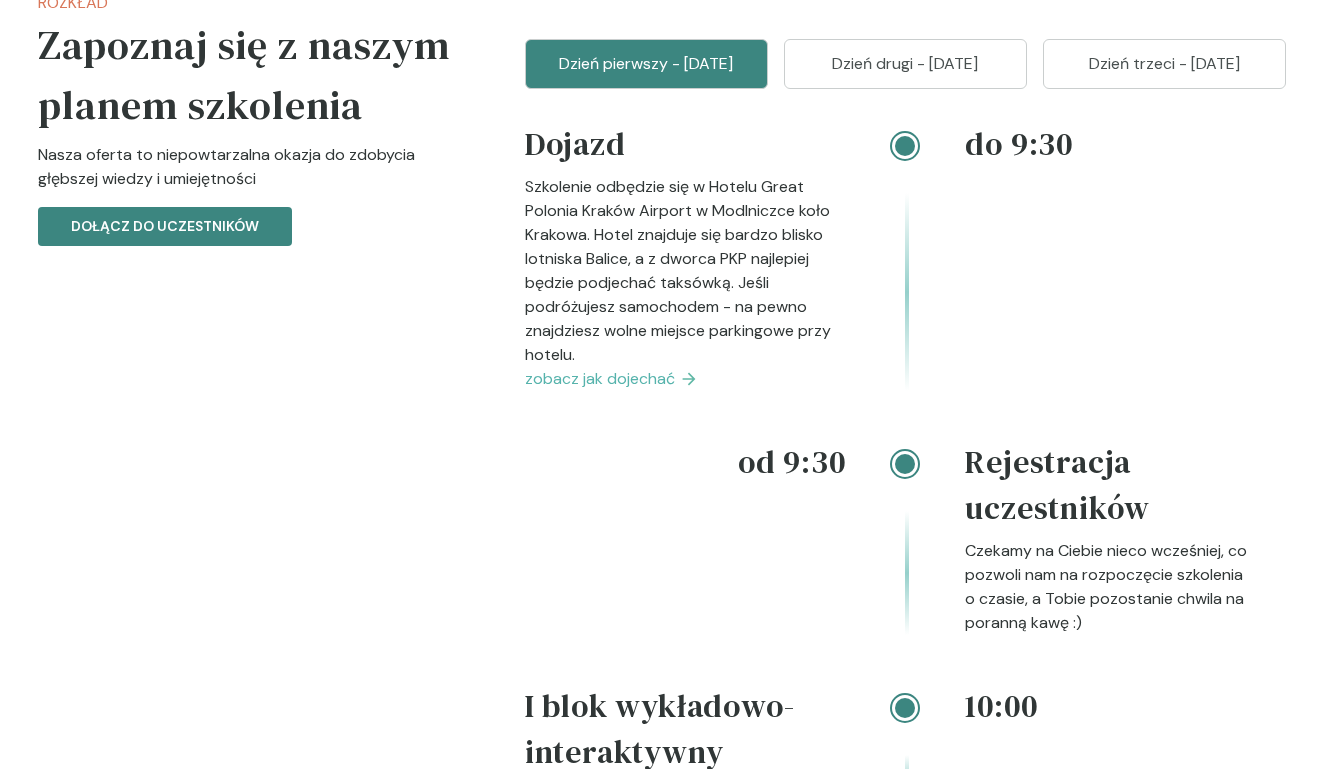 click on "Dołącz do uczestników" at bounding box center (165, 226) 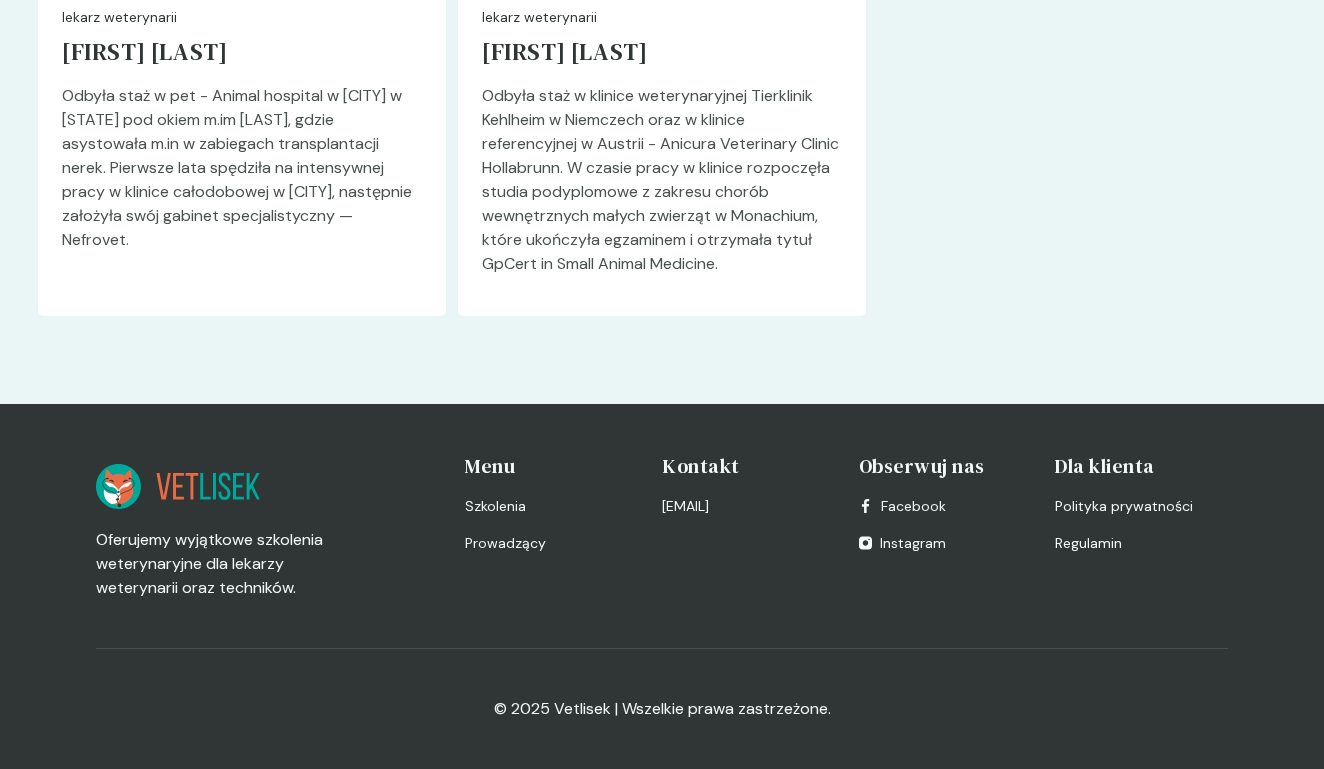 scroll, scrollTop: 6204, scrollLeft: 0, axis: vertical 